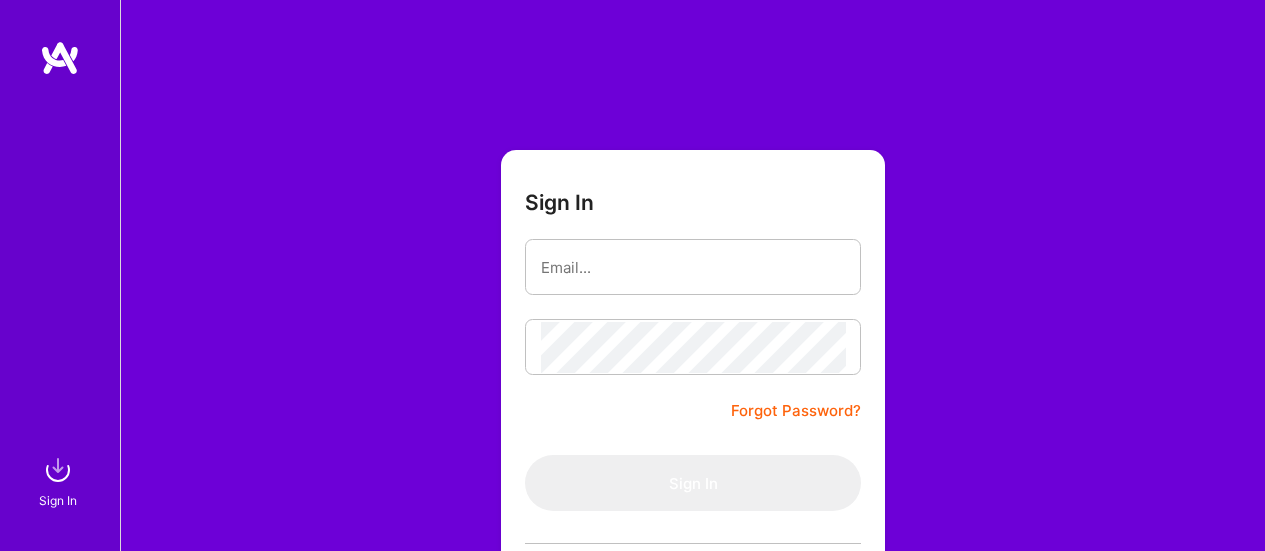 scroll, scrollTop: 0, scrollLeft: 0, axis: both 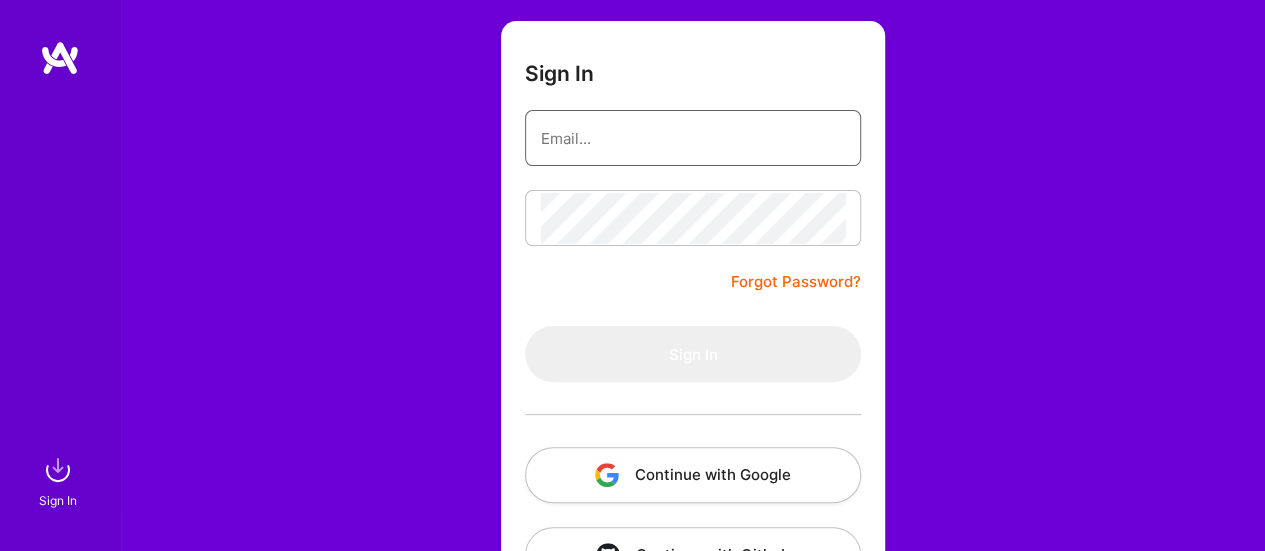 click at bounding box center [693, 138] 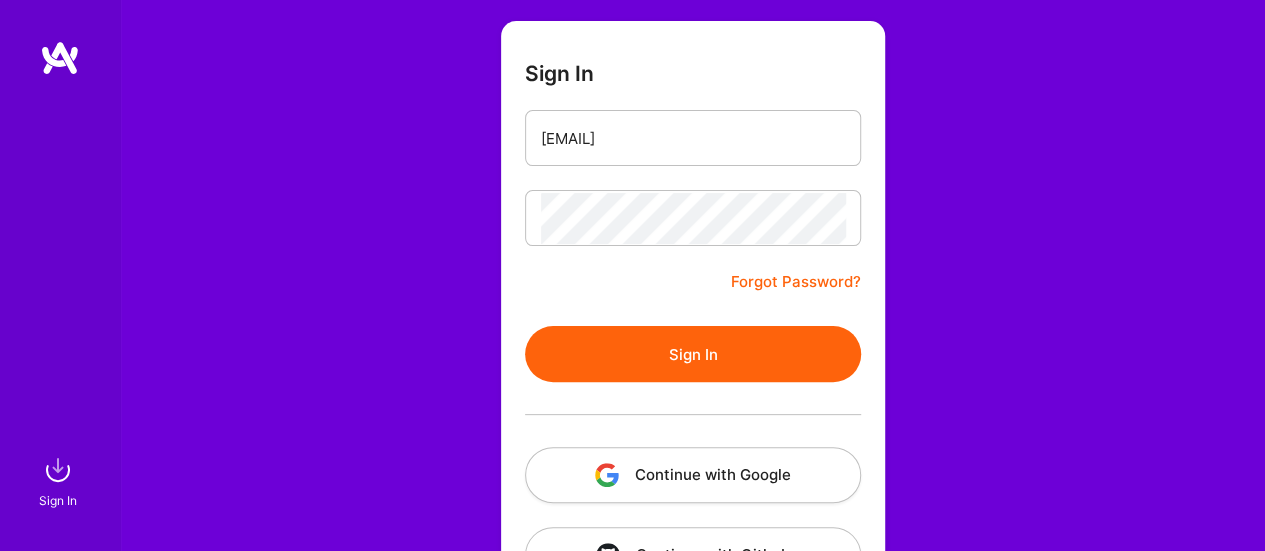 click on "Sign In" at bounding box center (693, 354) 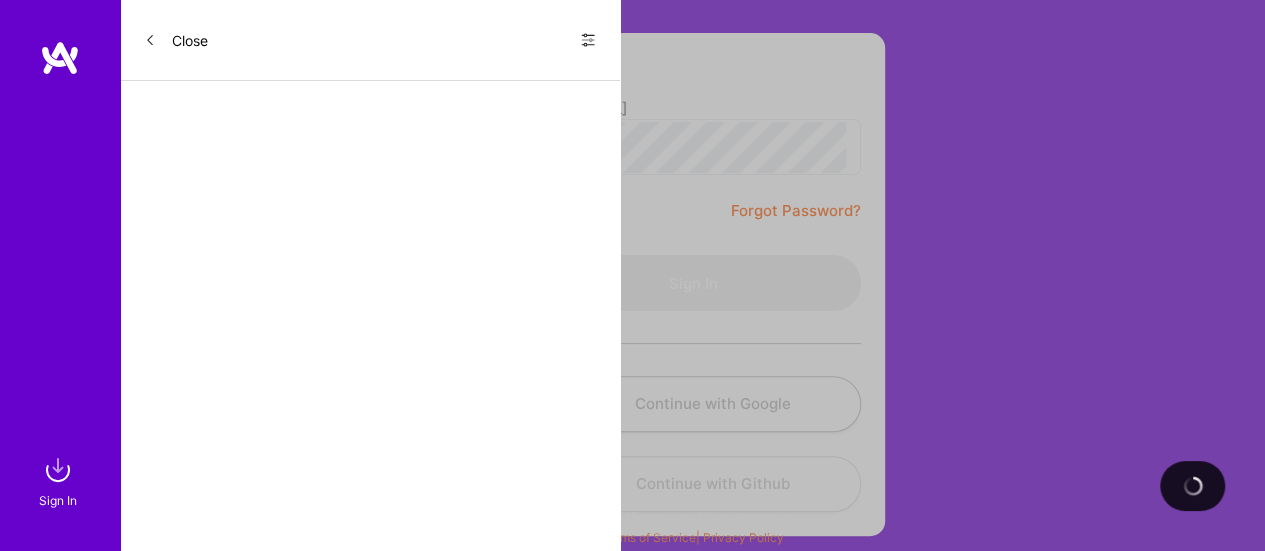 scroll, scrollTop: 0, scrollLeft: 0, axis: both 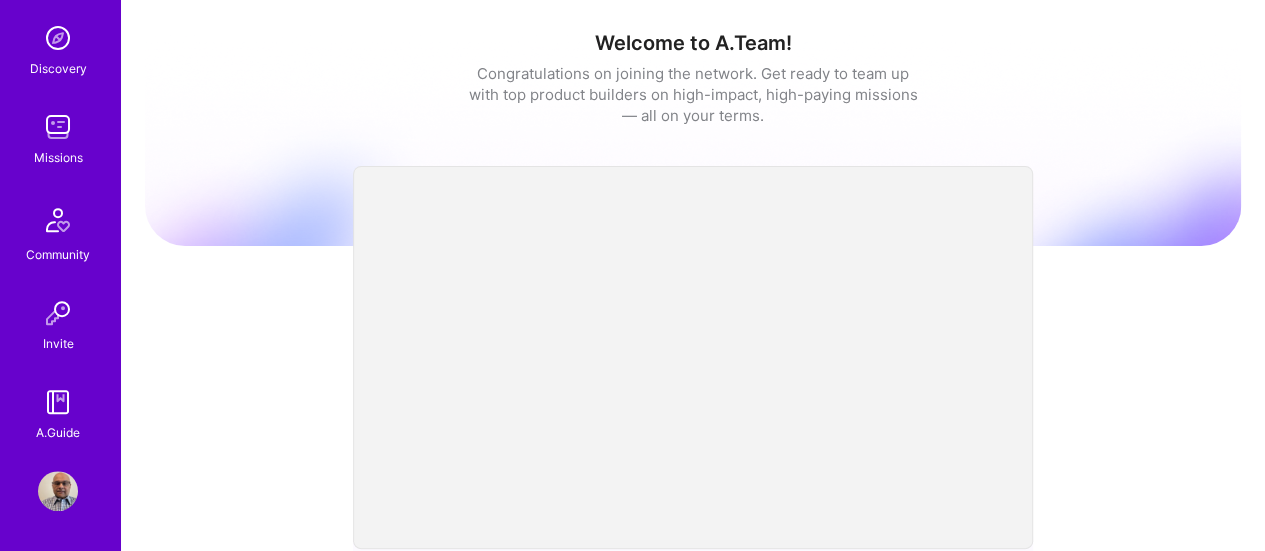 click on "Profile" at bounding box center [58, 491] 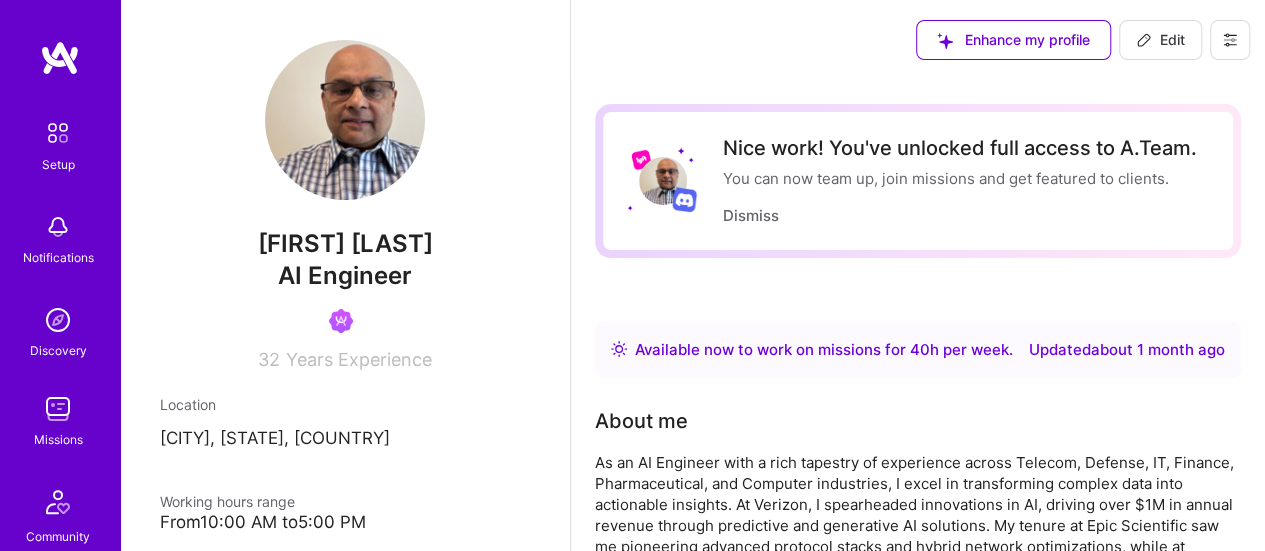click at bounding box center [58, 409] 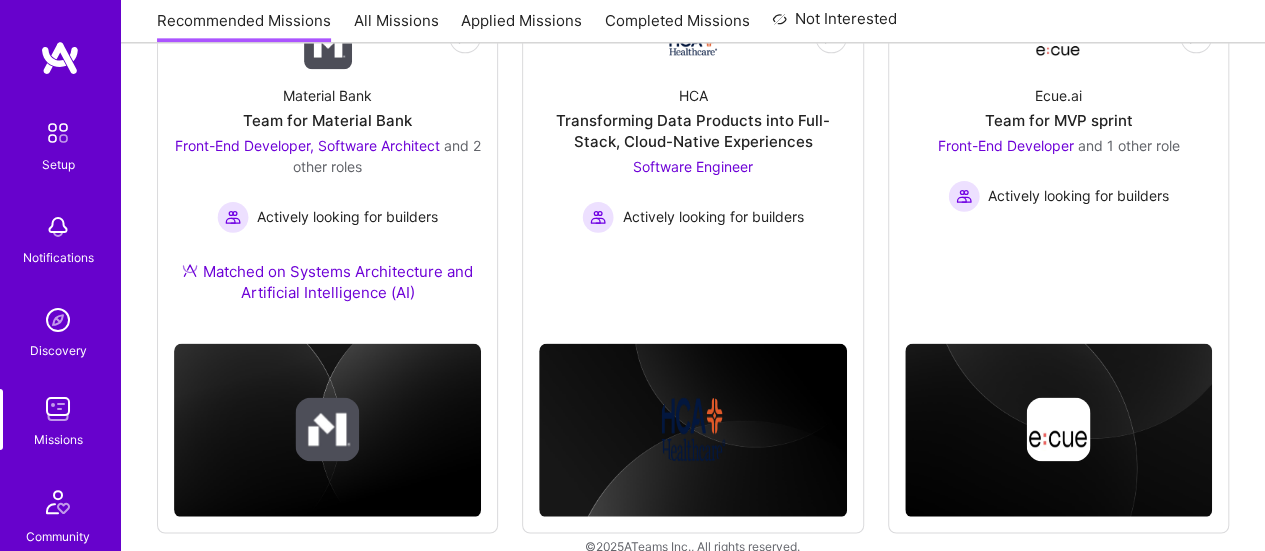 scroll, scrollTop: 1331, scrollLeft: 0, axis: vertical 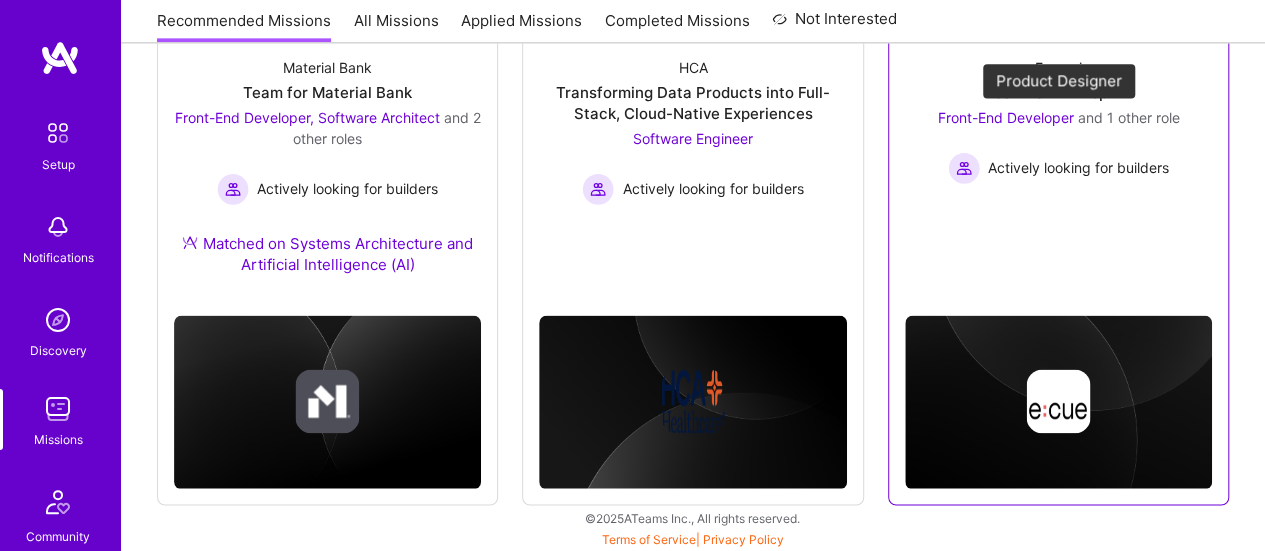 click on "and 1 other role" at bounding box center (1128, 117) 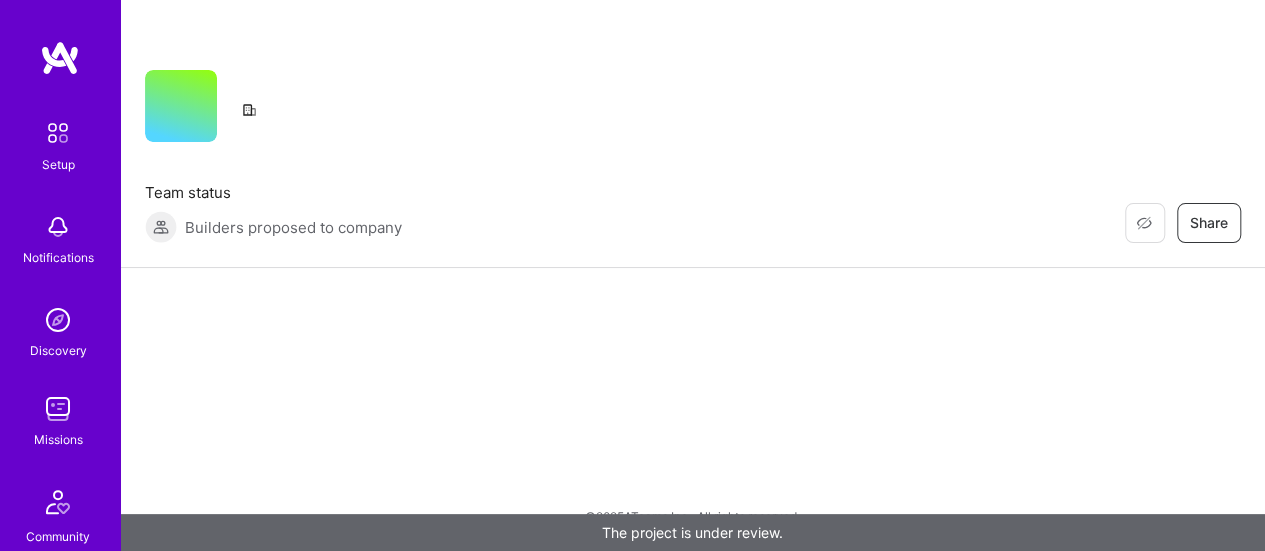 scroll, scrollTop: 0, scrollLeft: 0, axis: both 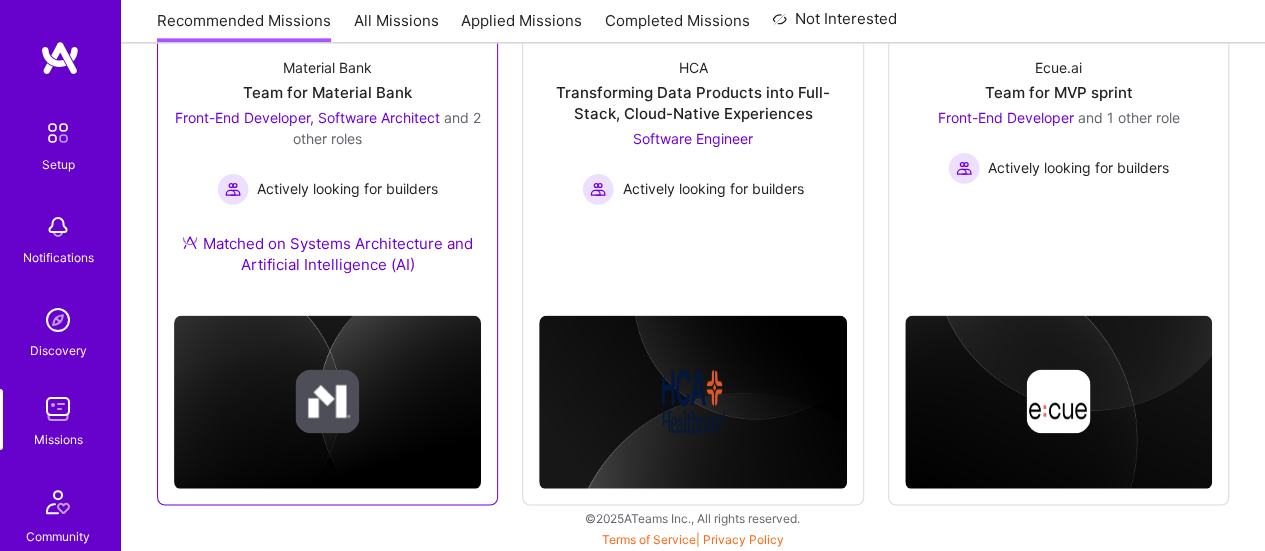 click on "Front-End Developer, Software Architect   and 2 other roles" at bounding box center (327, 128) 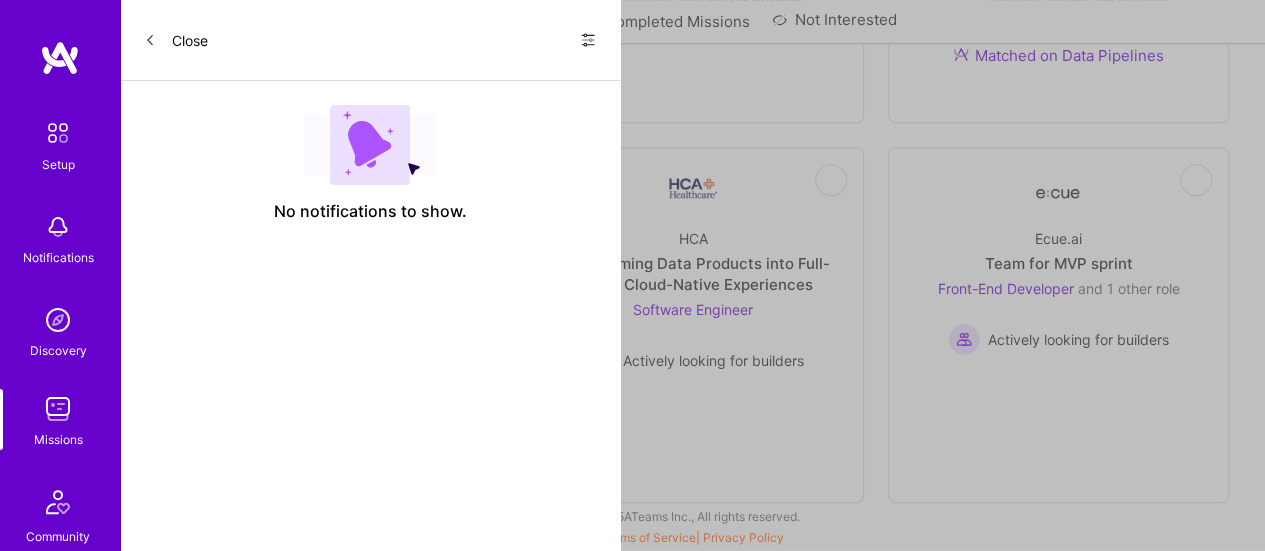 scroll, scrollTop: 0, scrollLeft: 0, axis: both 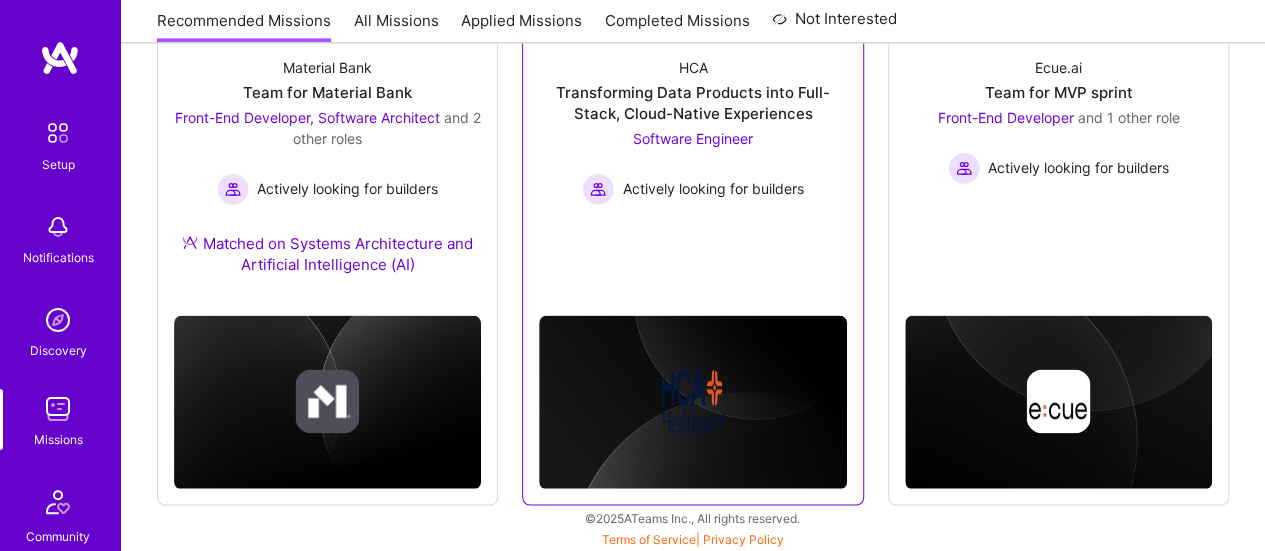 click on "Transforming Data Products into Full-Stack, Cloud-Native Experiences" at bounding box center (692, 103) 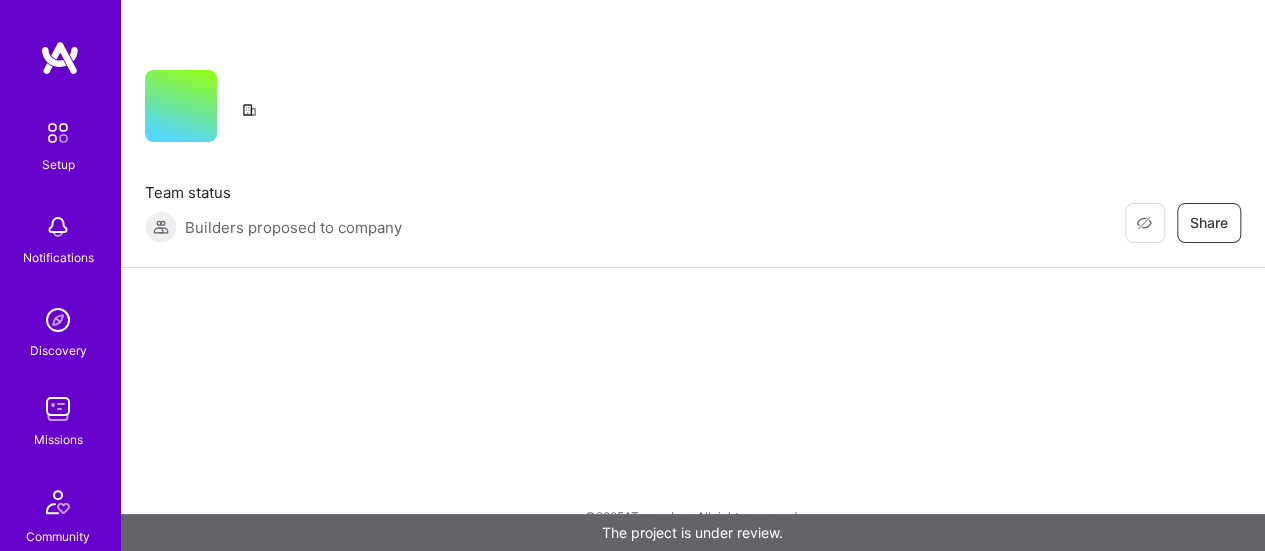 scroll, scrollTop: 0, scrollLeft: 0, axis: both 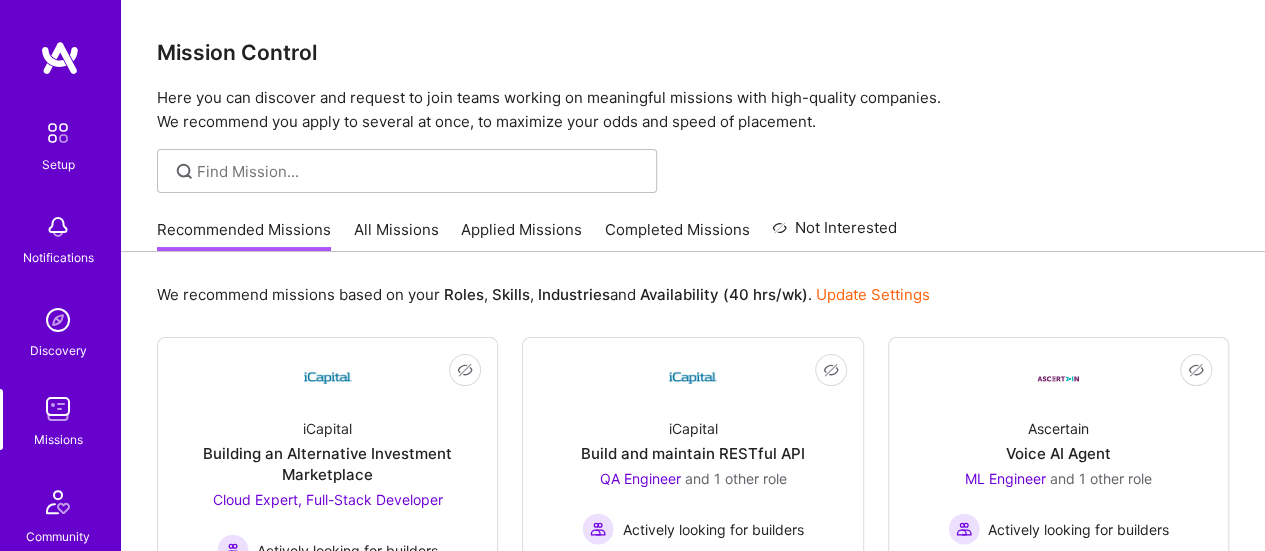 click on "All Missions" at bounding box center (396, 235) 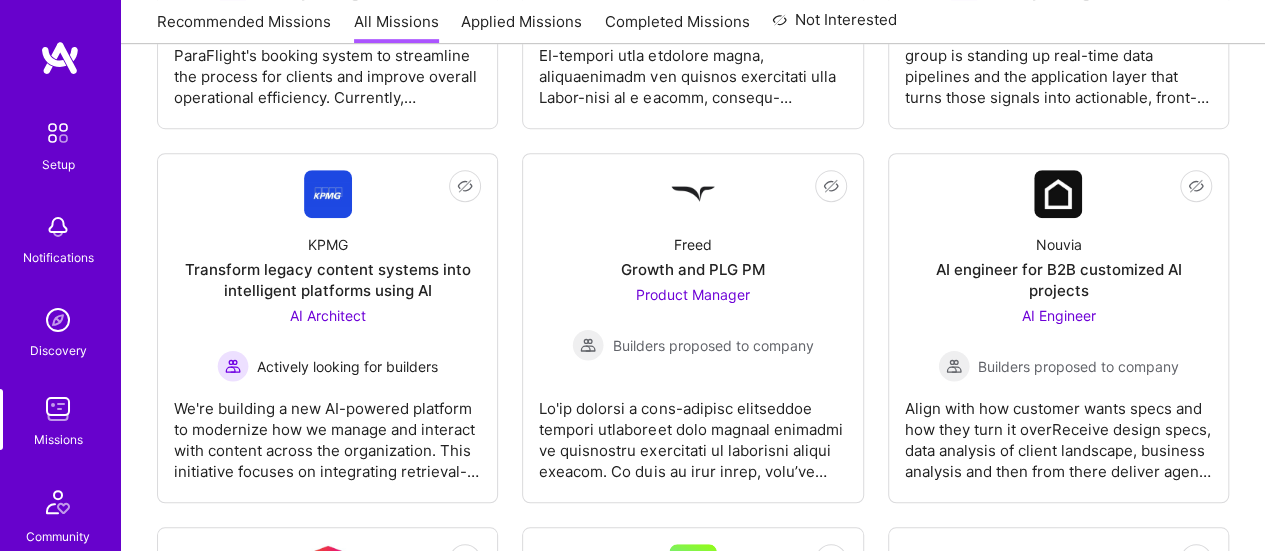 scroll, scrollTop: 0, scrollLeft: 0, axis: both 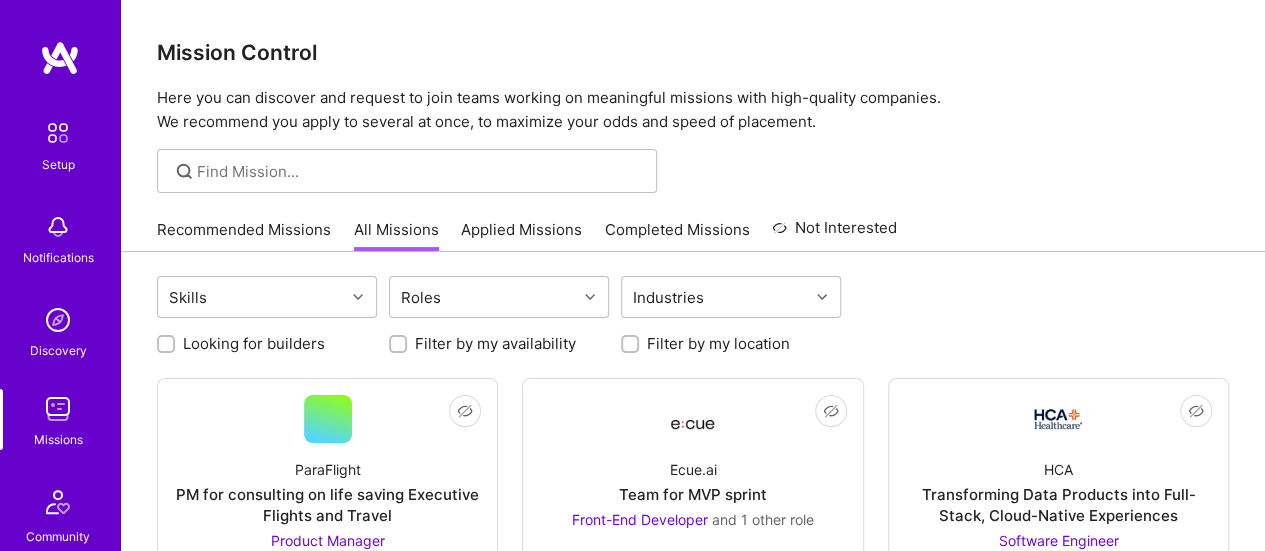 click on "Applied Missions" at bounding box center [521, 235] 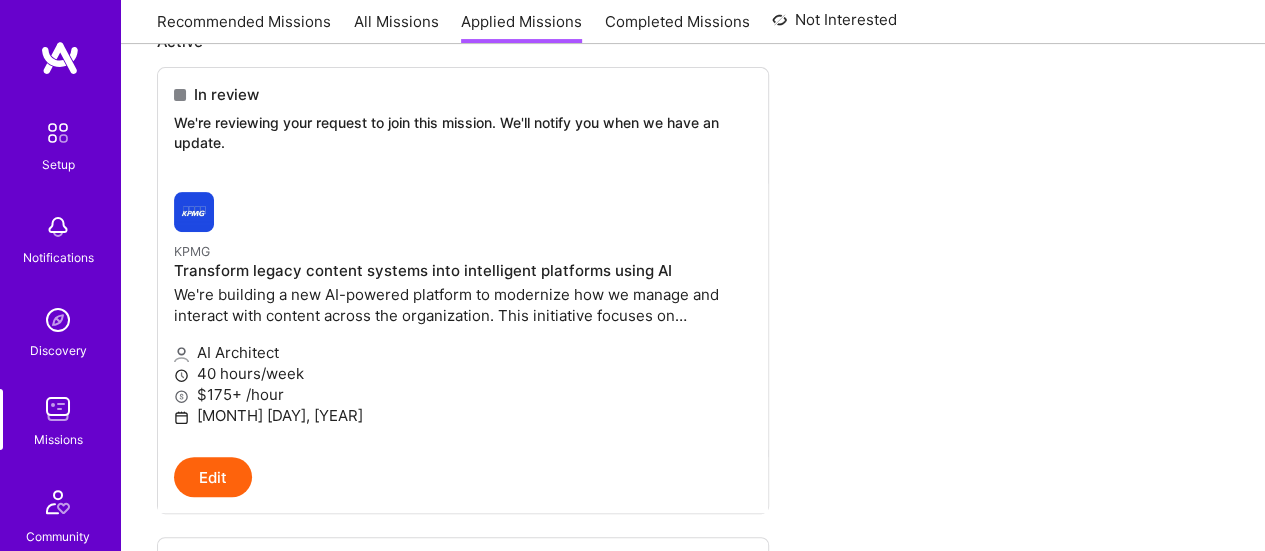 scroll, scrollTop: 0, scrollLeft: 0, axis: both 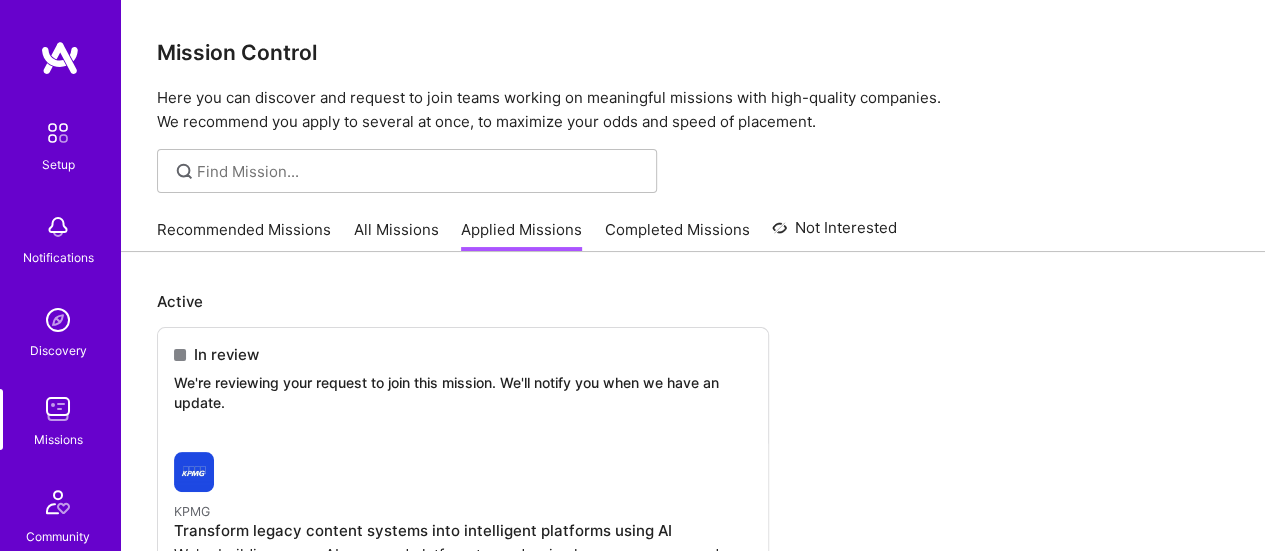 click on "Completed Missions" at bounding box center [677, 235] 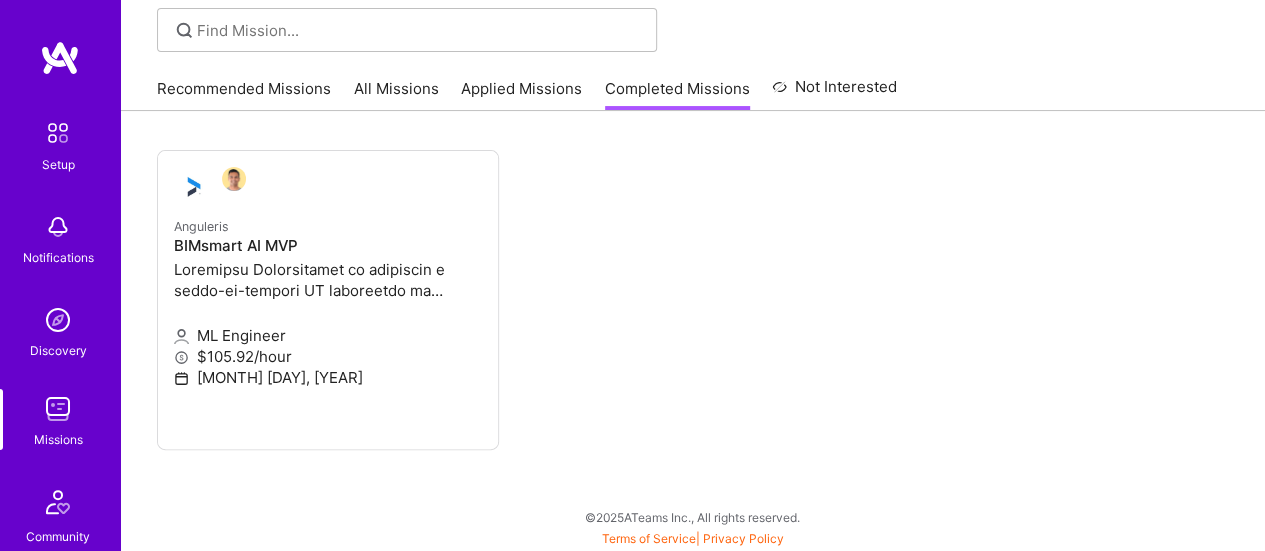 scroll, scrollTop: 72, scrollLeft: 0, axis: vertical 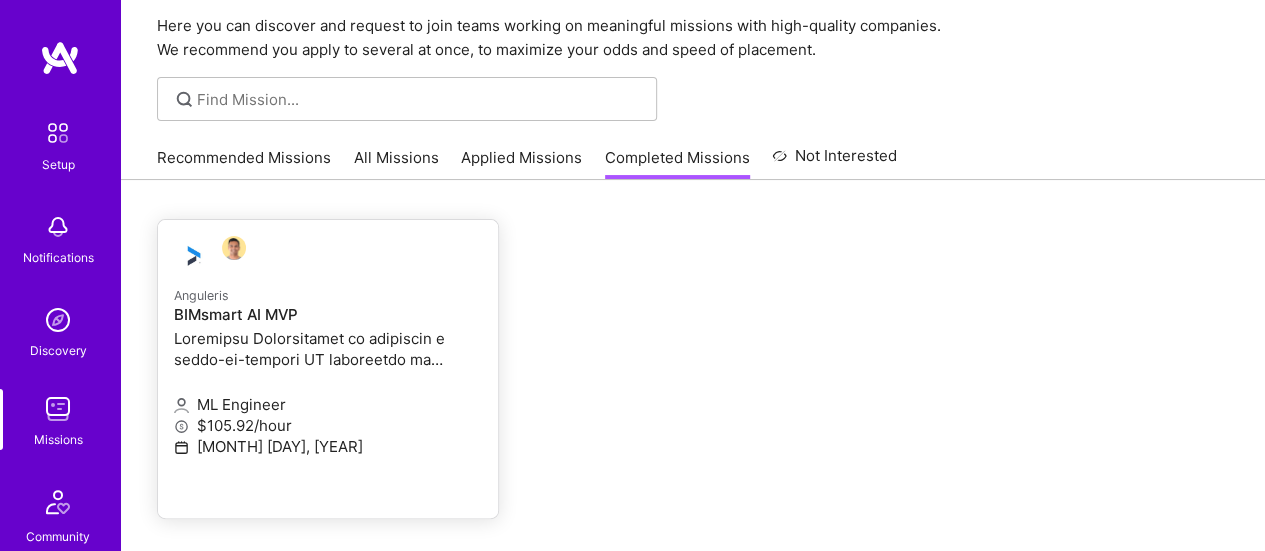 click at bounding box center [328, 349] 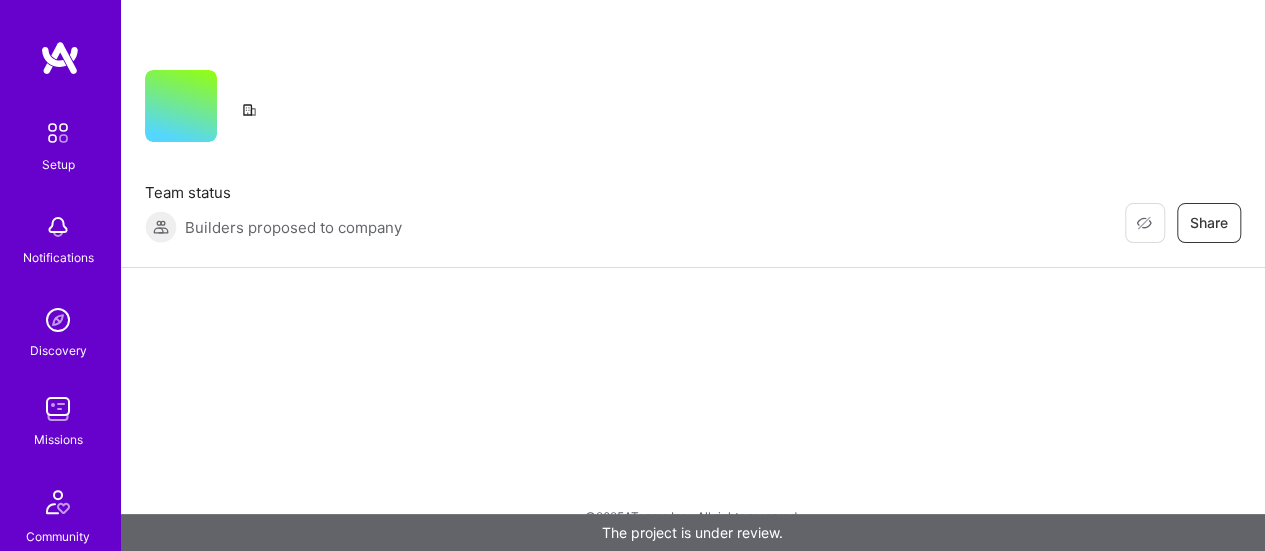scroll, scrollTop: 0, scrollLeft: 0, axis: both 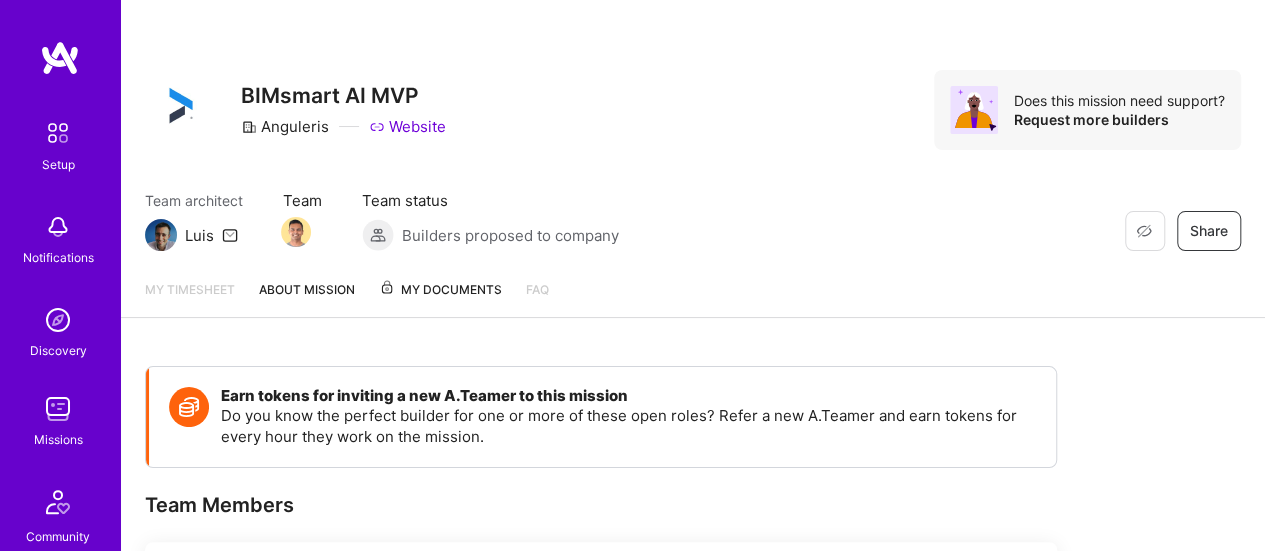 click on "My Documents" at bounding box center [440, 290] 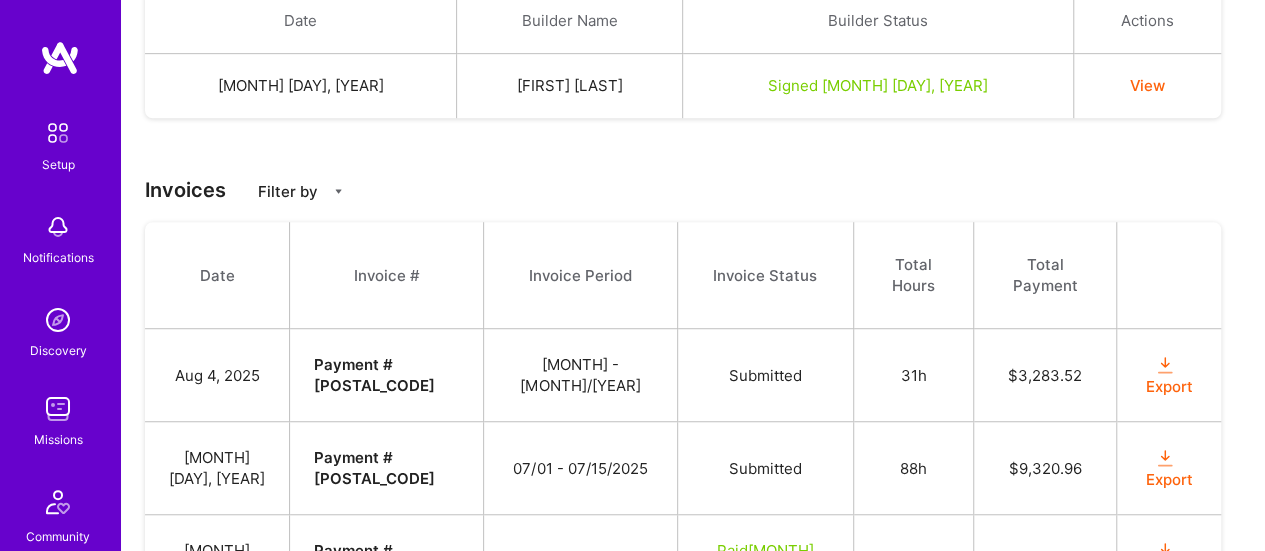 scroll, scrollTop: 592, scrollLeft: 0, axis: vertical 